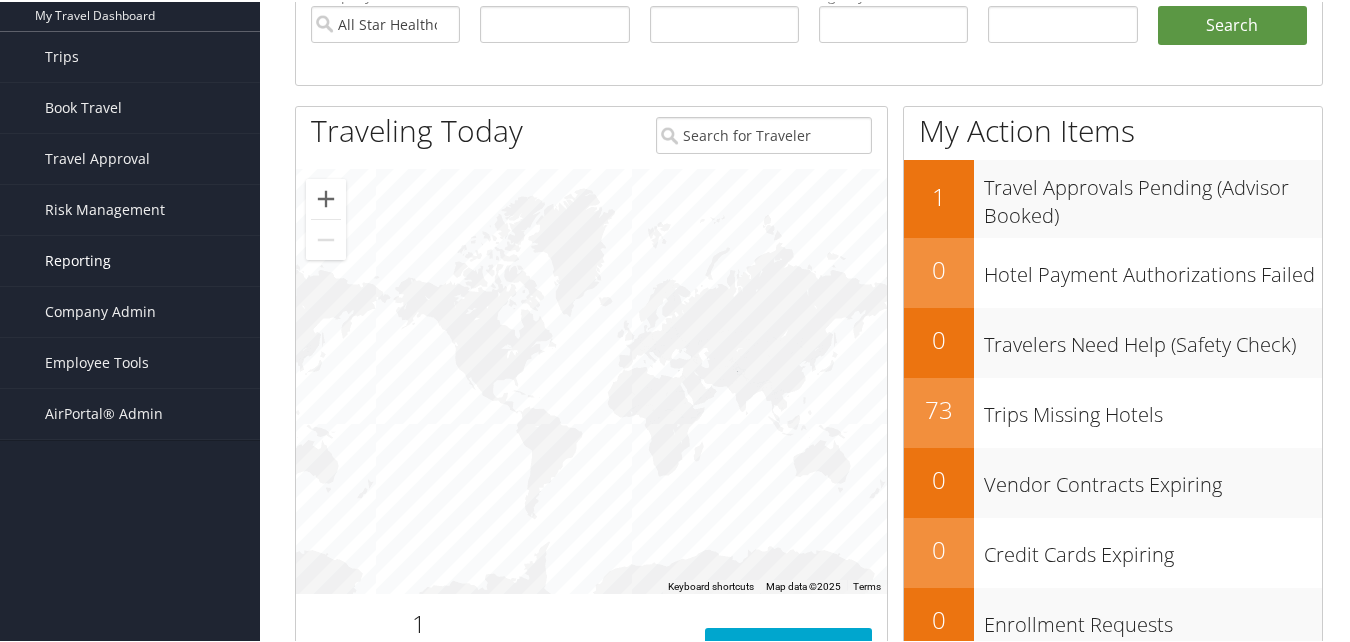 scroll, scrollTop: 200, scrollLeft: 0, axis: vertical 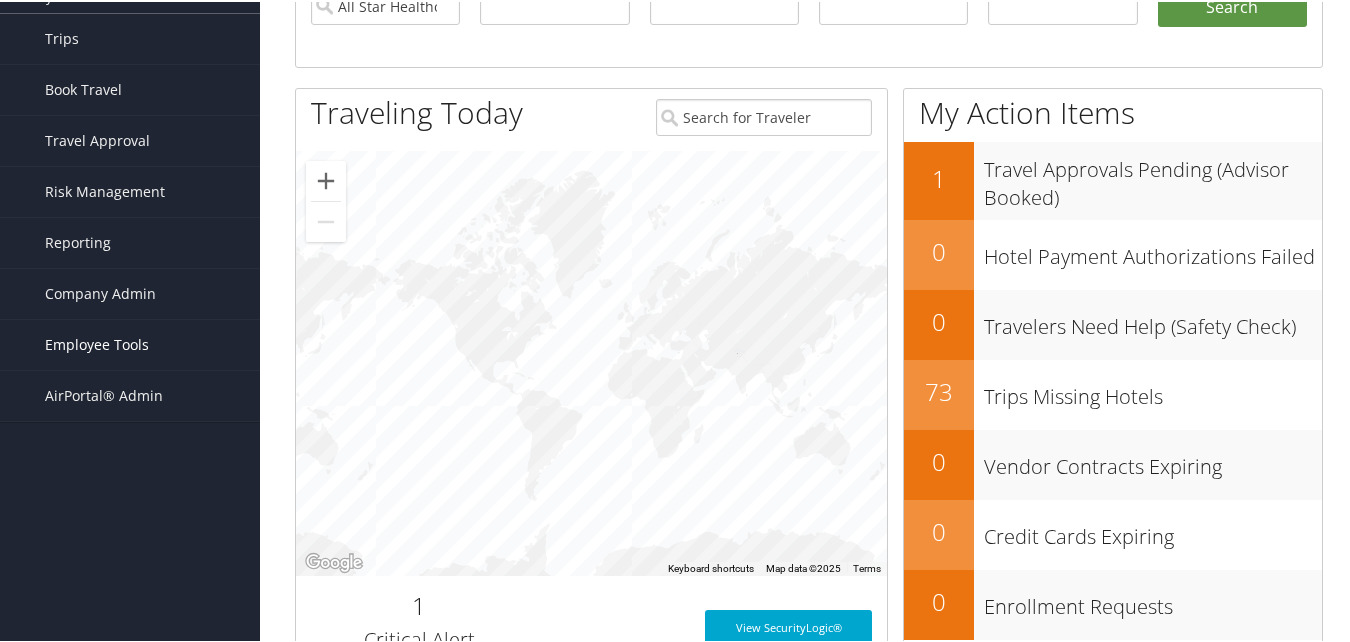 click on "Employee Tools" at bounding box center [97, 343] 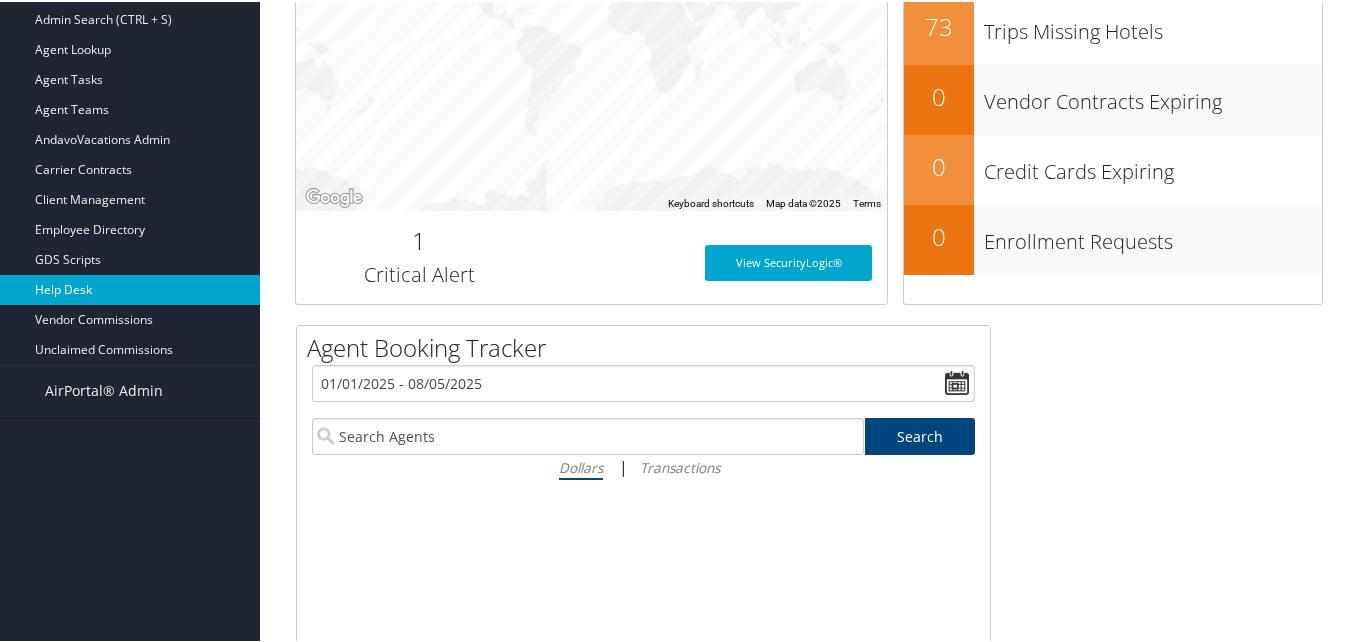 scroll, scrollTop: 600, scrollLeft: 0, axis: vertical 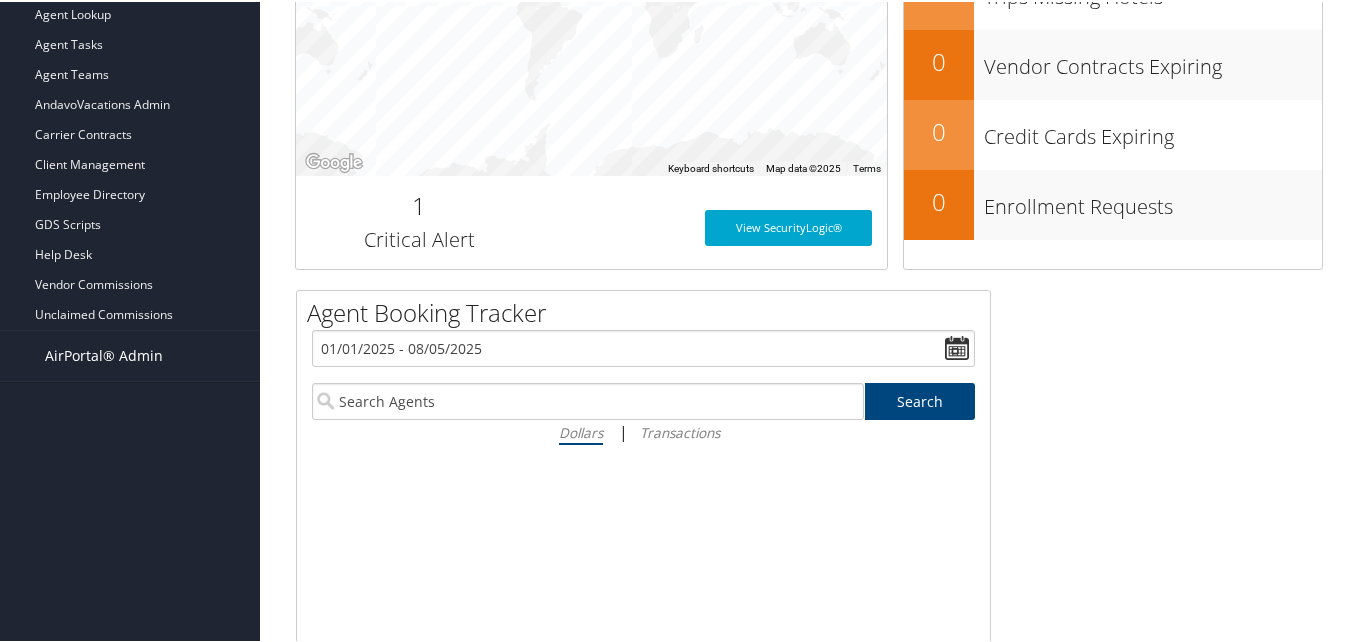 click on "AirPortal® Admin" at bounding box center [104, 354] 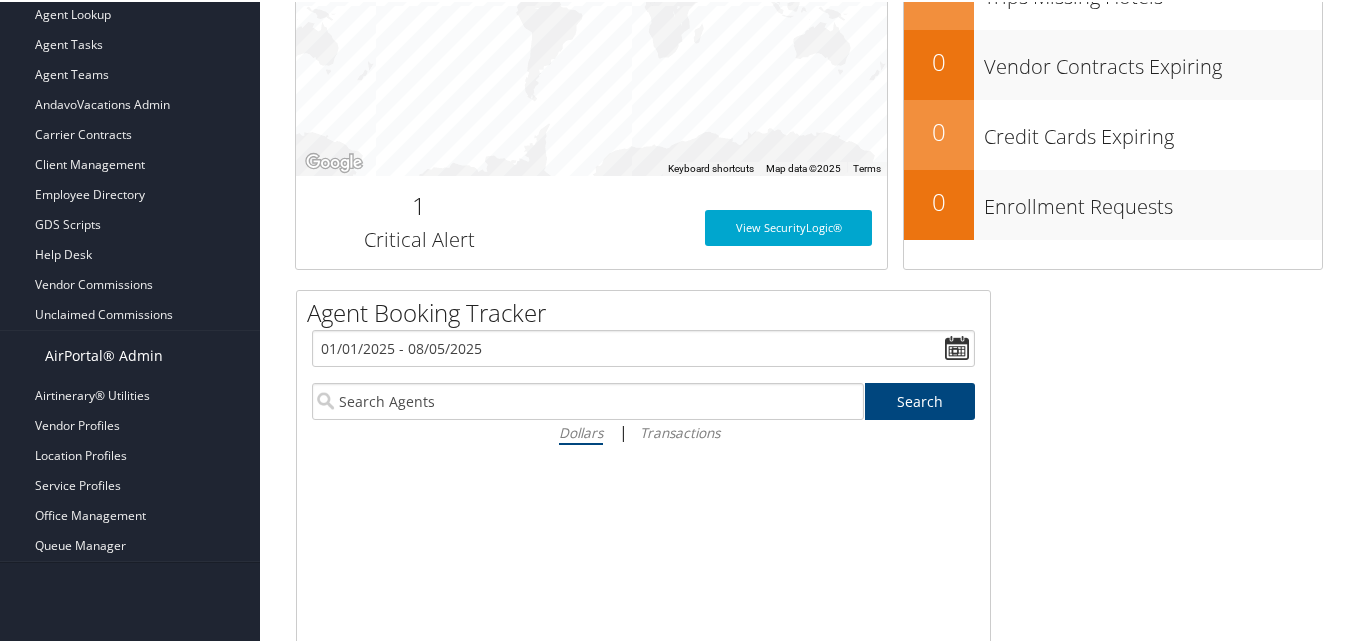 click on "AirPortal® Admin" at bounding box center [104, 354] 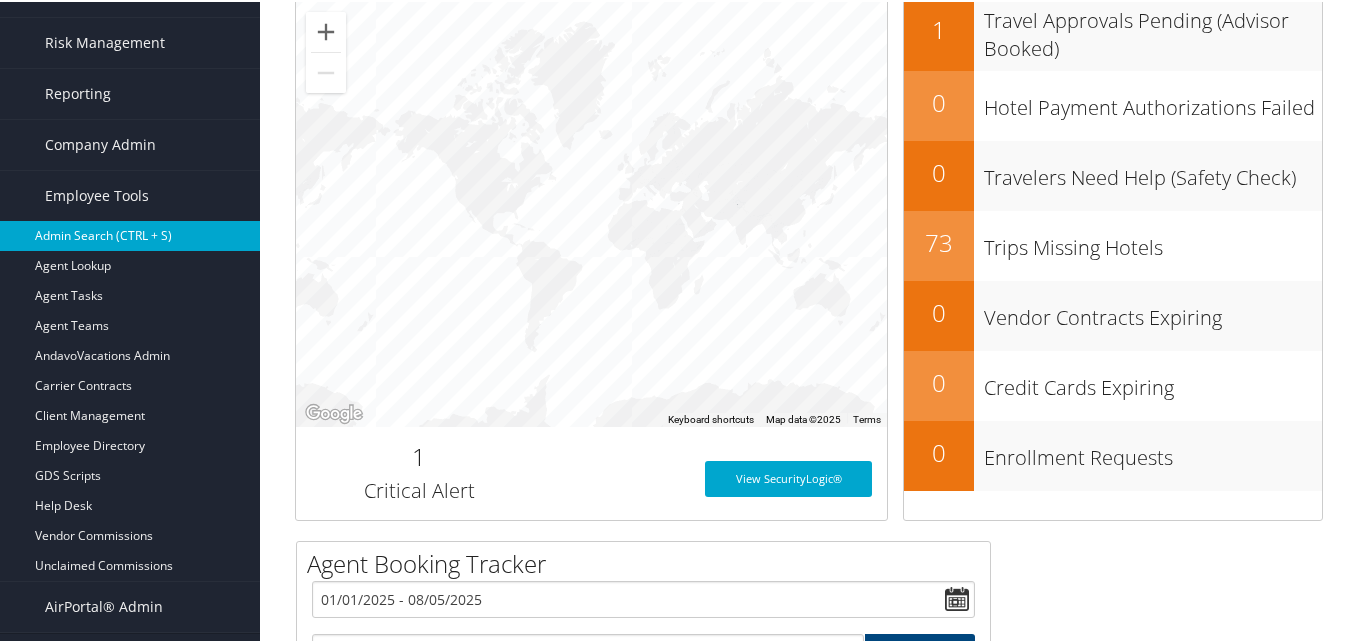 scroll, scrollTop: 300, scrollLeft: 0, axis: vertical 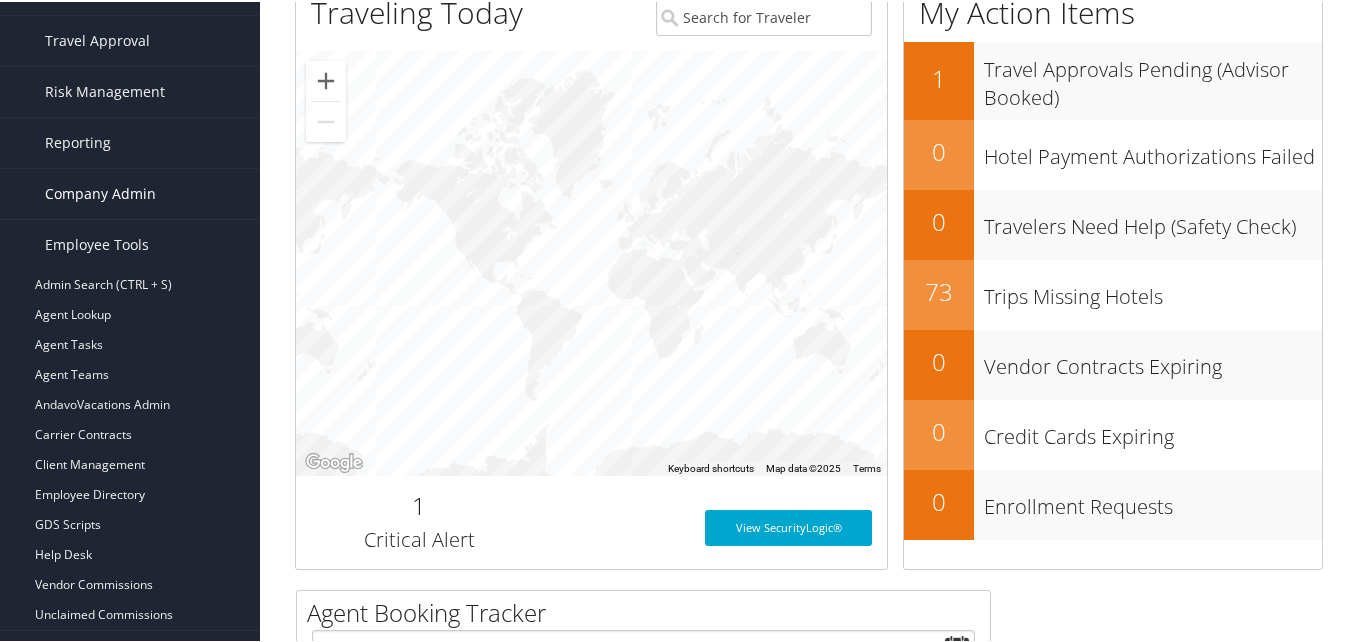click on "Company Admin" at bounding box center [100, 192] 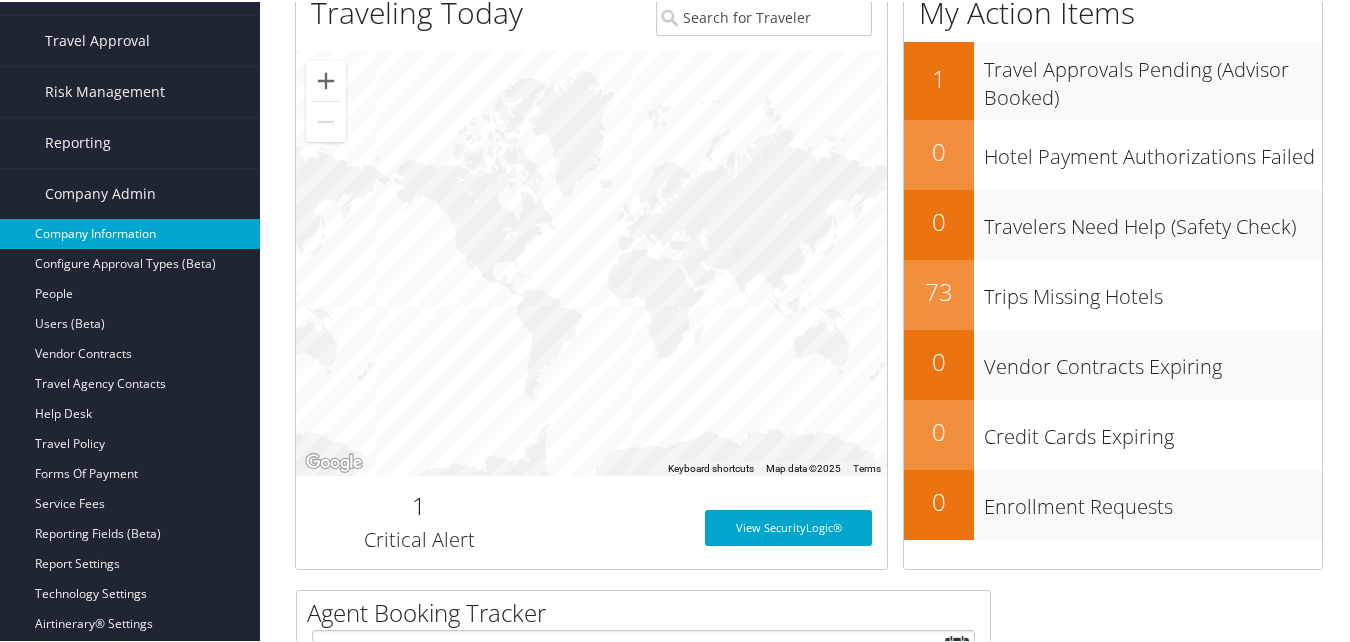 click on "Company Information" at bounding box center [130, 232] 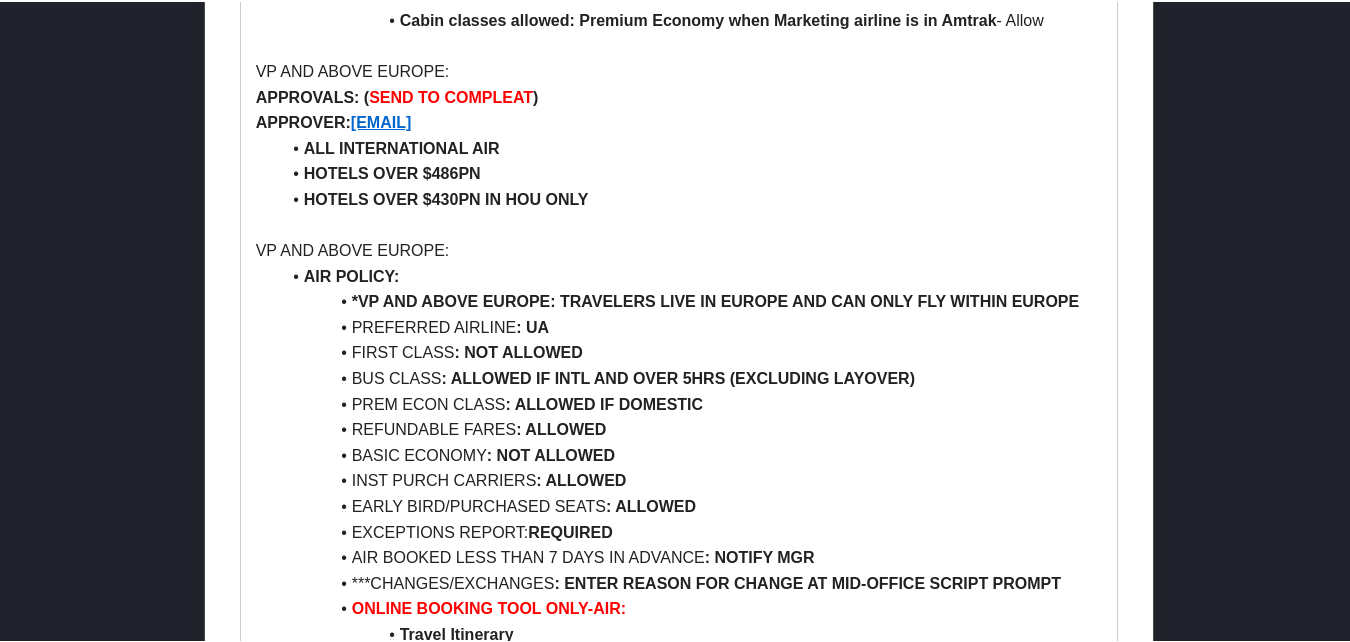 scroll, scrollTop: 3700, scrollLeft: 0, axis: vertical 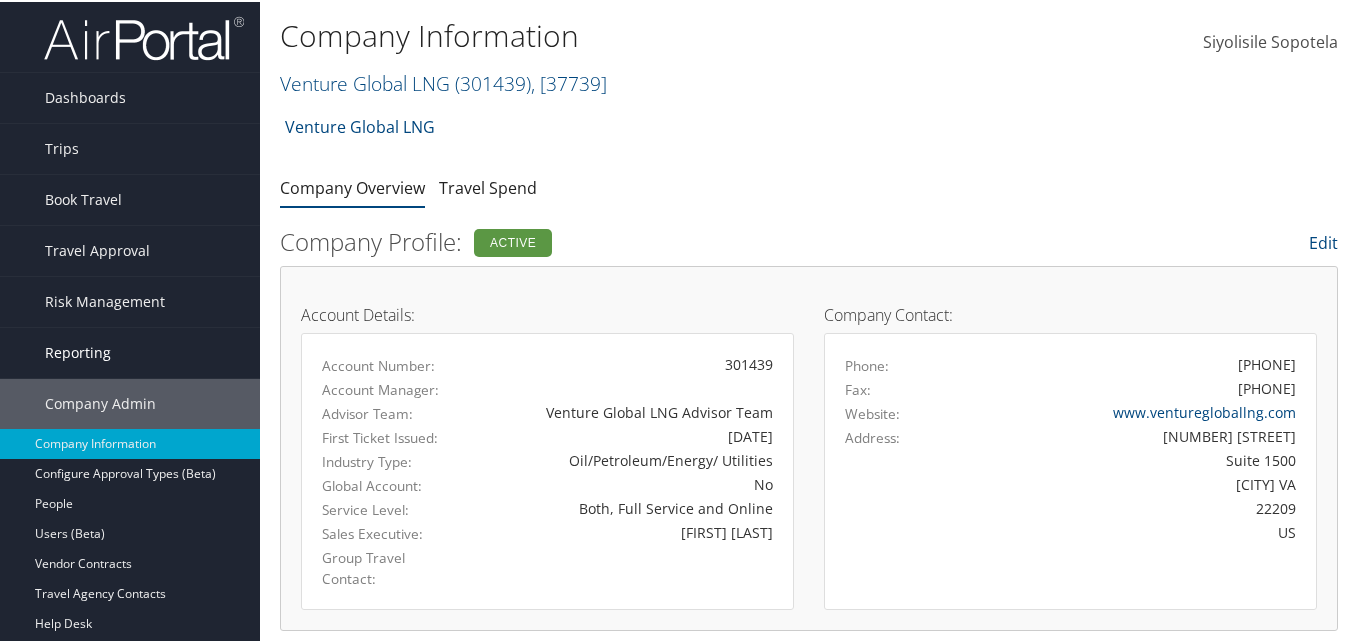 click on "Reporting" at bounding box center (130, 351) 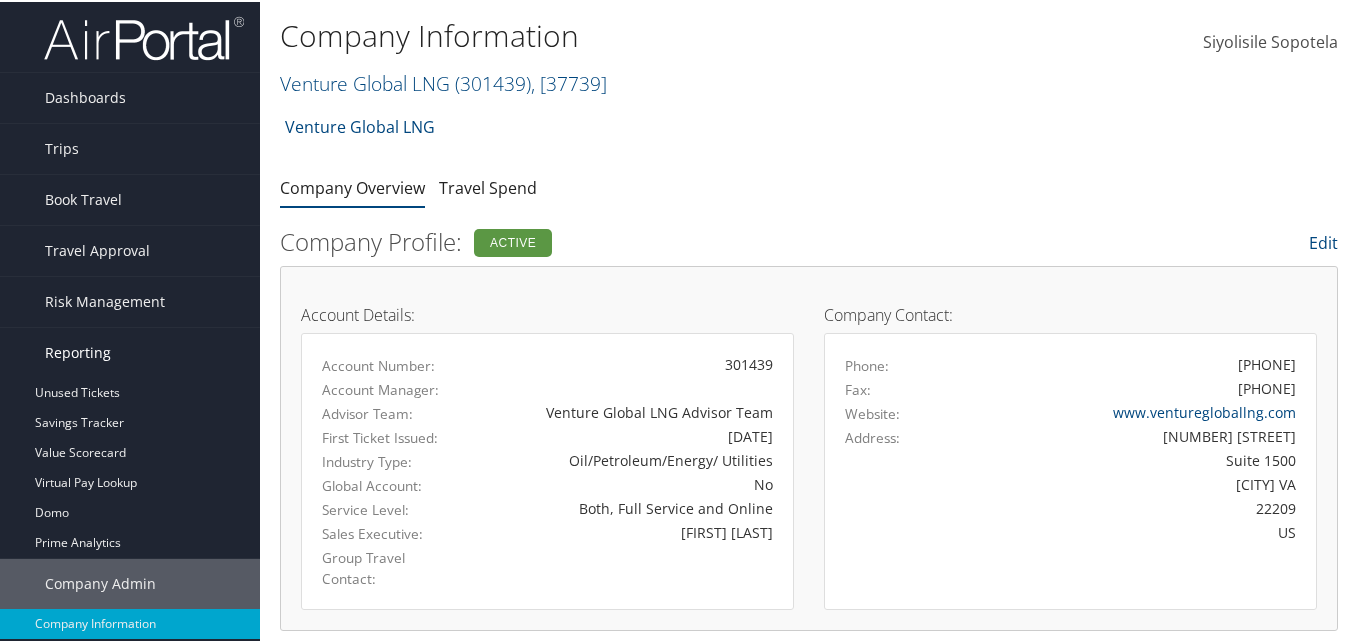 click on "Reporting" at bounding box center (130, 351) 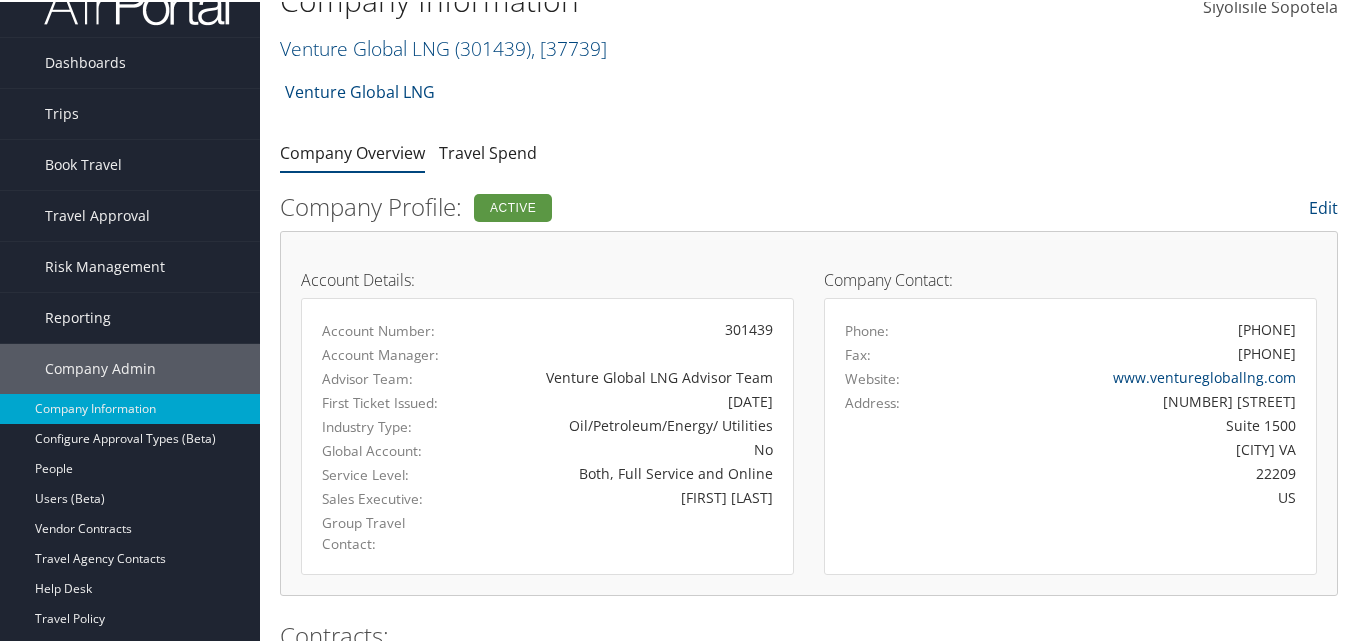 scroll, scrollTop: 0, scrollLeft: 0, axis: both 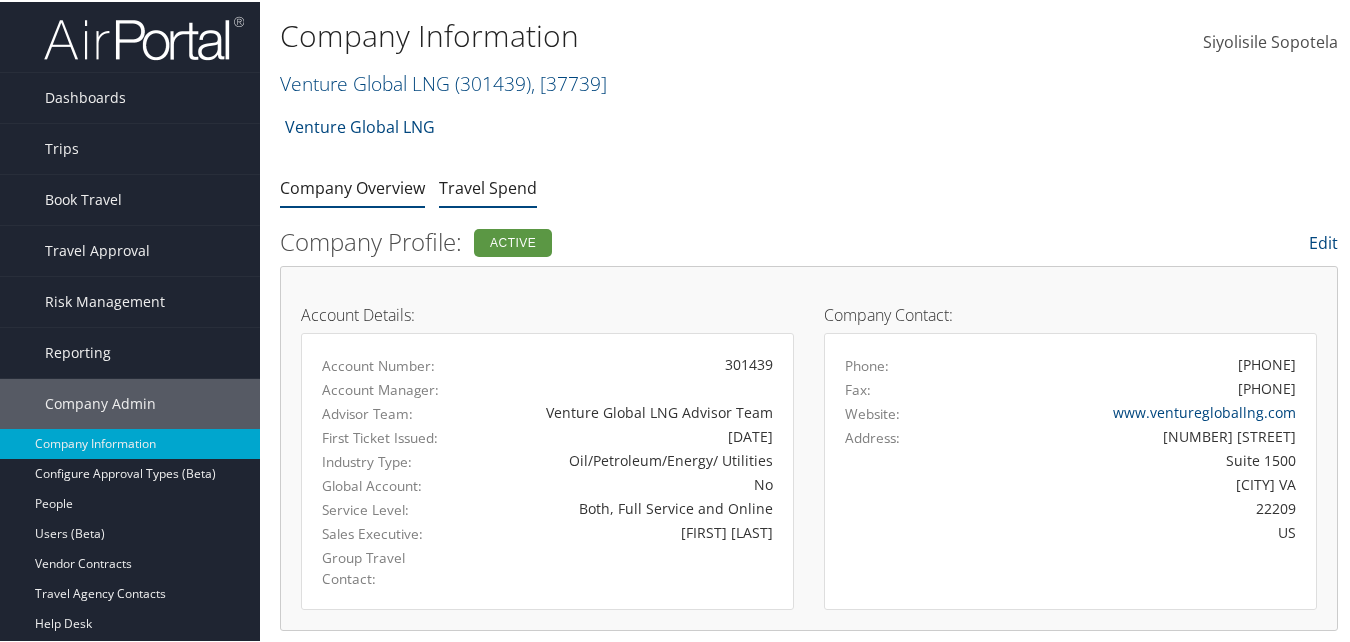 click on "Travel Spend" at bounding box center (488, 186) 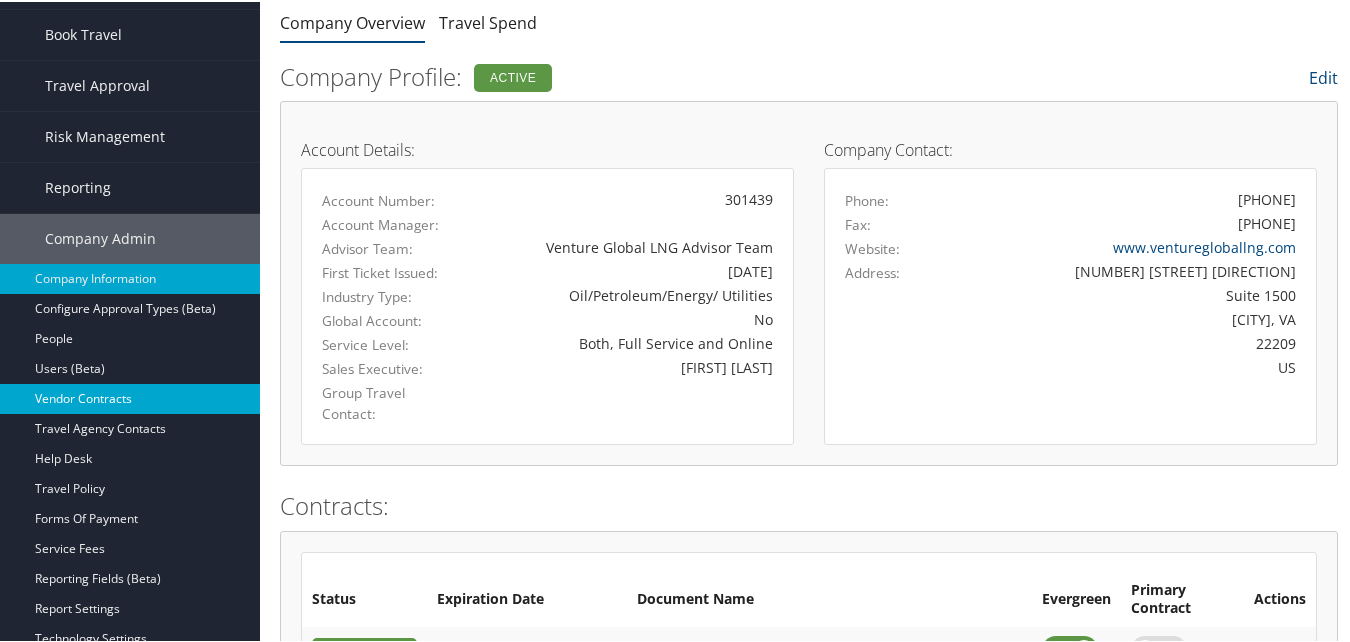 scroll, scrollTop: 200, scrollLeft: 0, axis: vertical 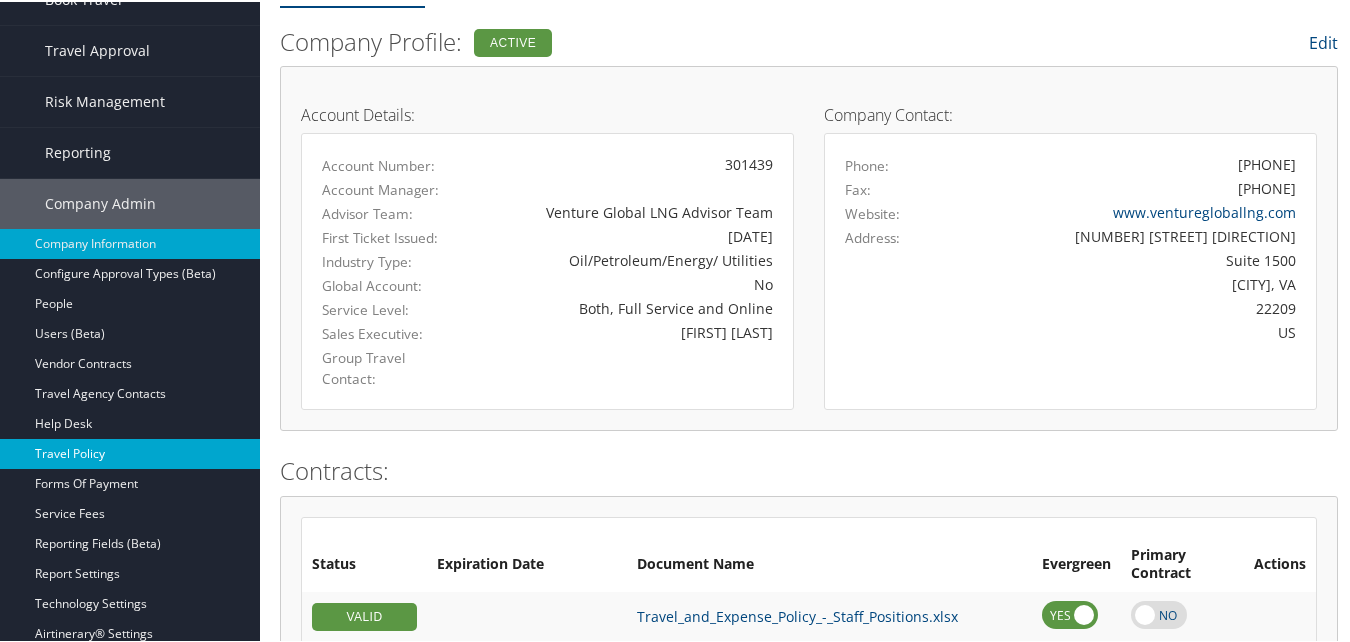 click on "Travel Policy" at bounding box center [130, 452] 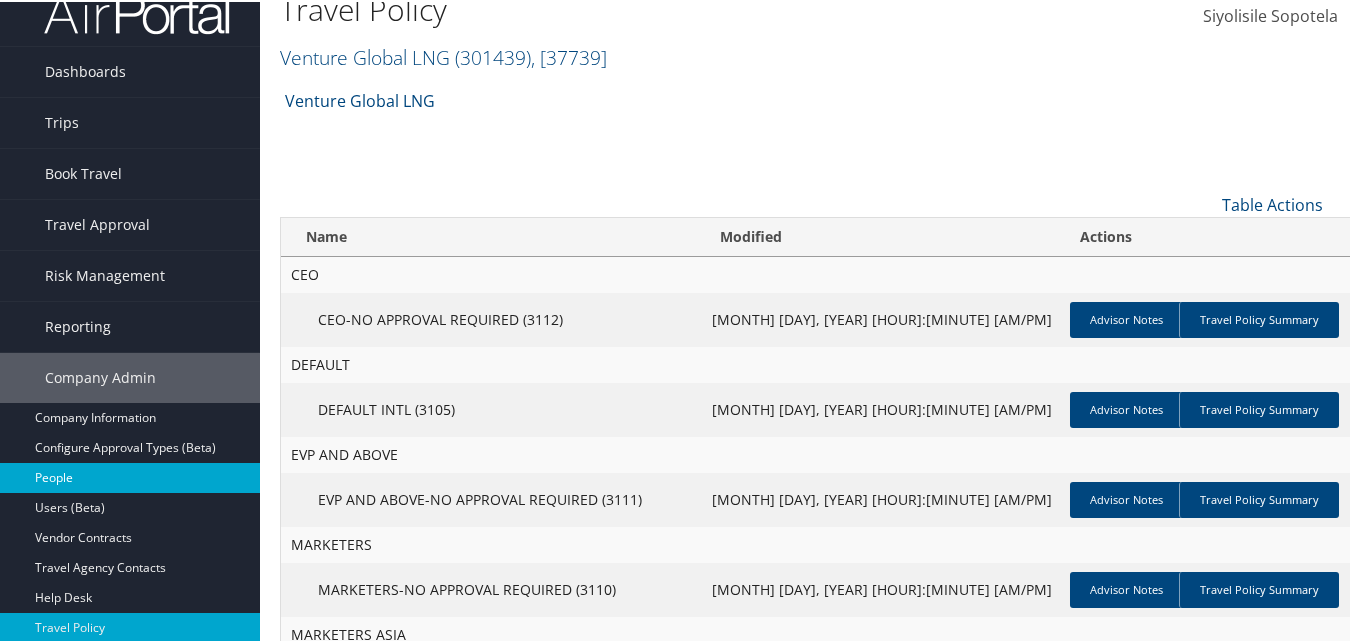 scroll, scrollTop: 0, scrollLeft: 0, axis: both 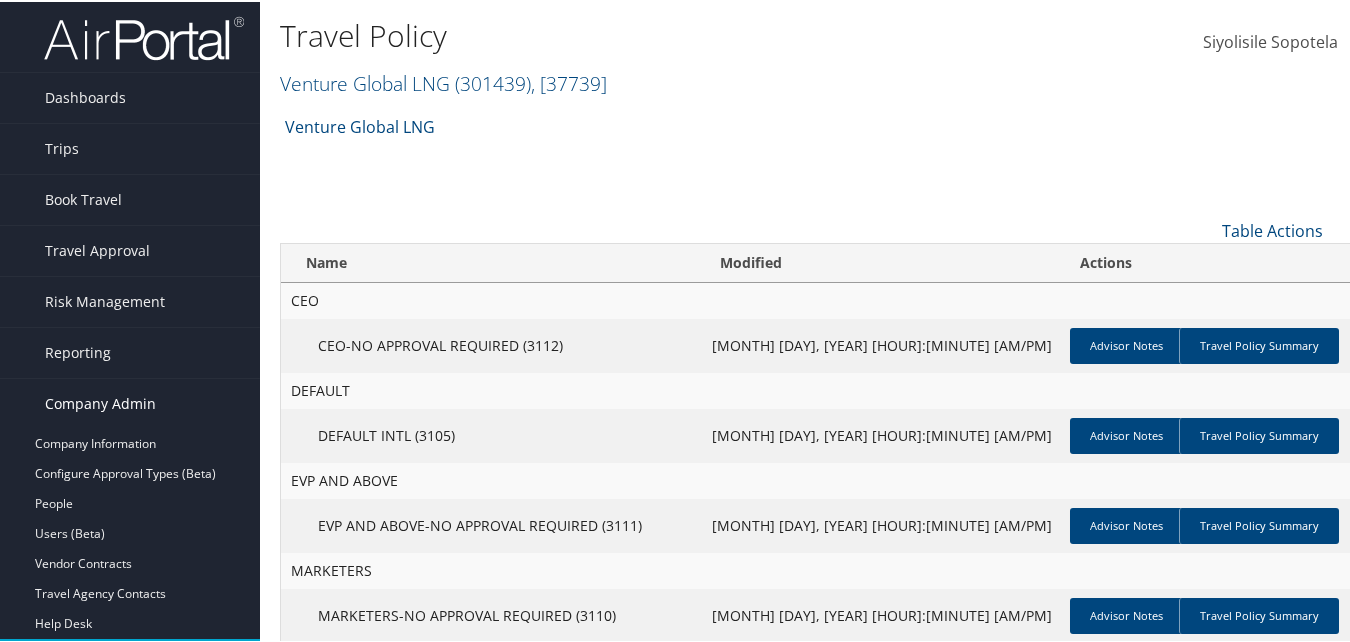 click on "Company Admin" at bounding box center [100, 402] 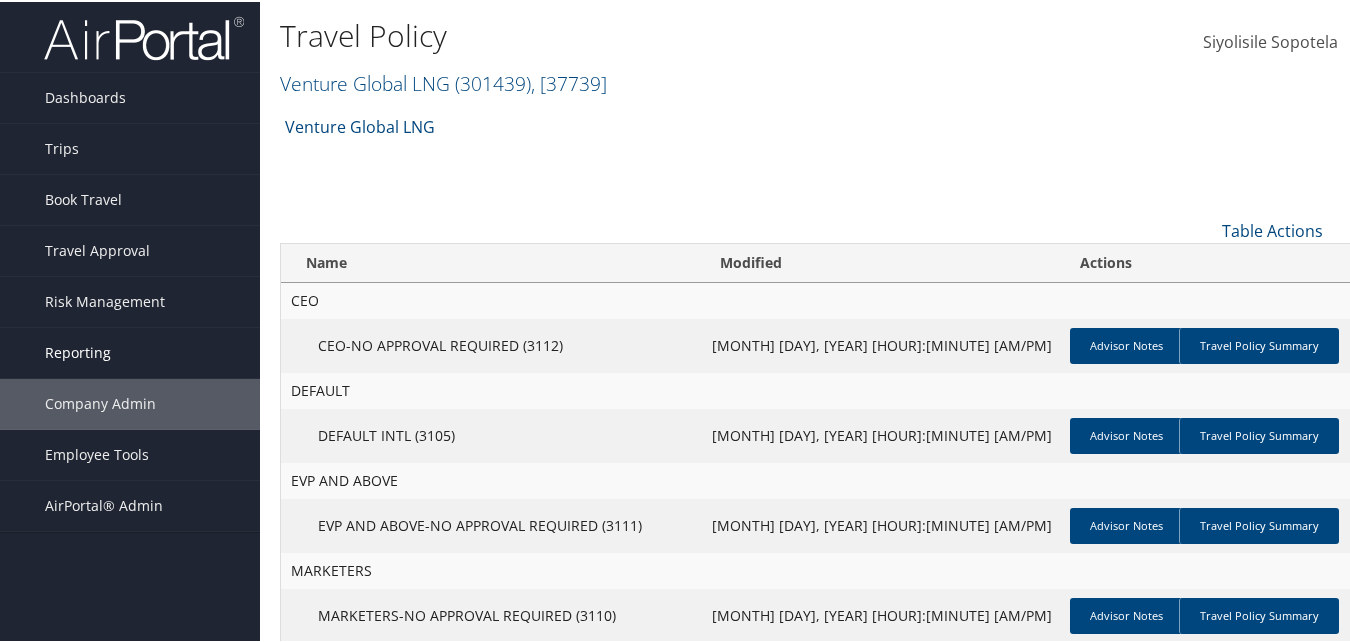 click on "Reporting" at bounding box center (78, 351) 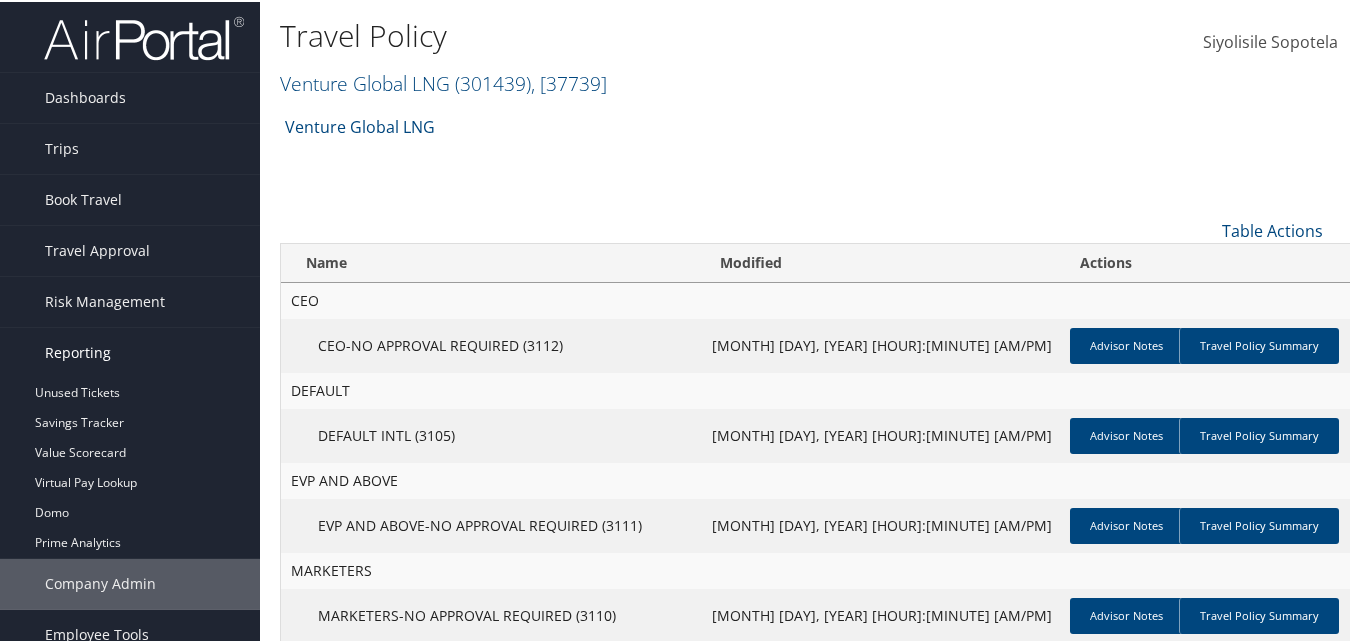 click on "Reporting" at bounding box center [78, 351] 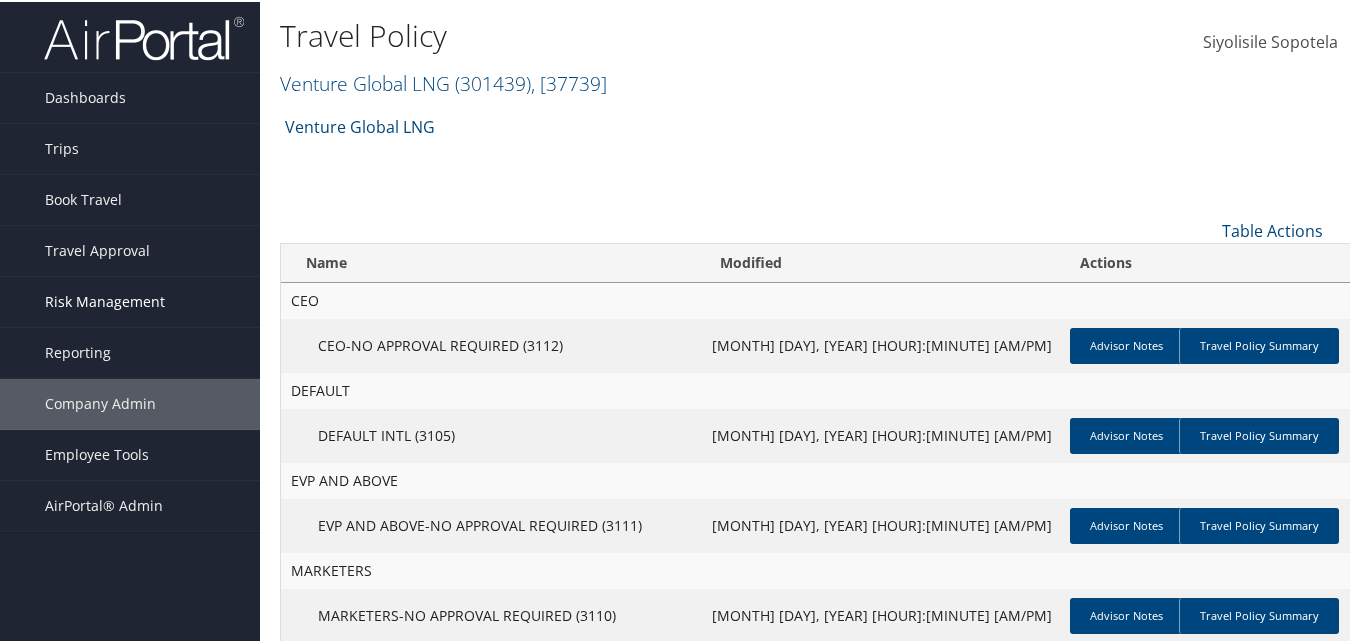 click on "Risk Management" at bounding box center [105, 300] 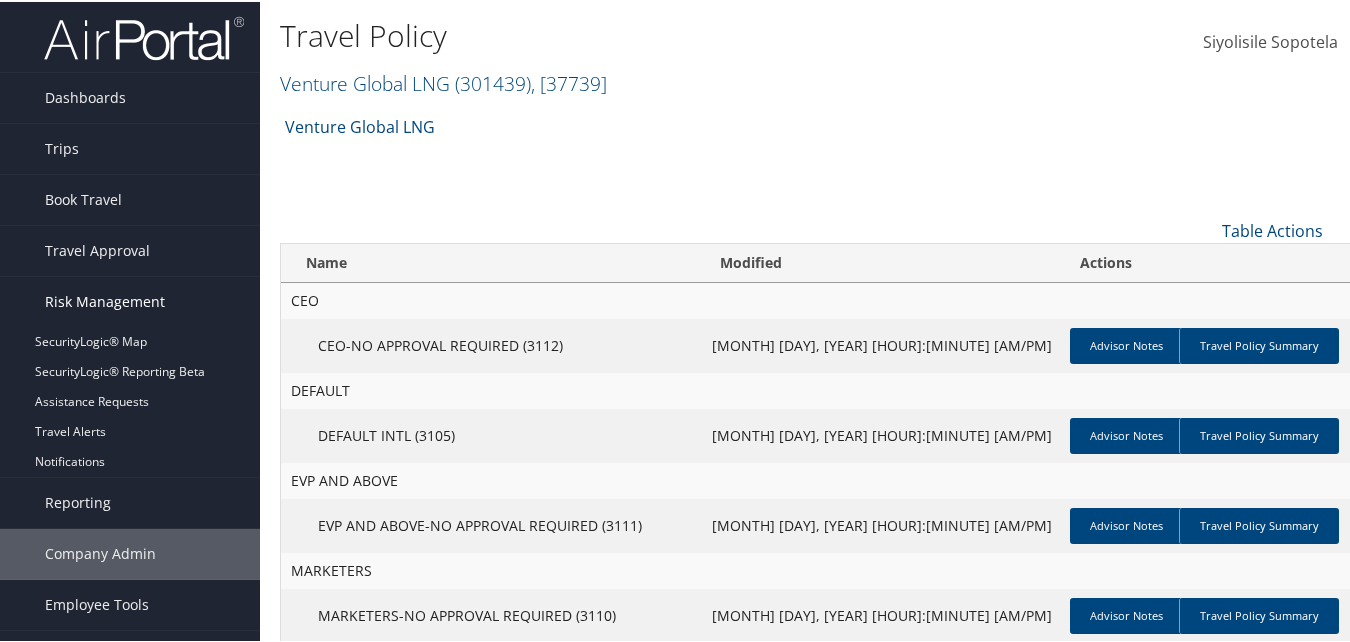 click on "Risk Management" at bounding box center (105, 300) 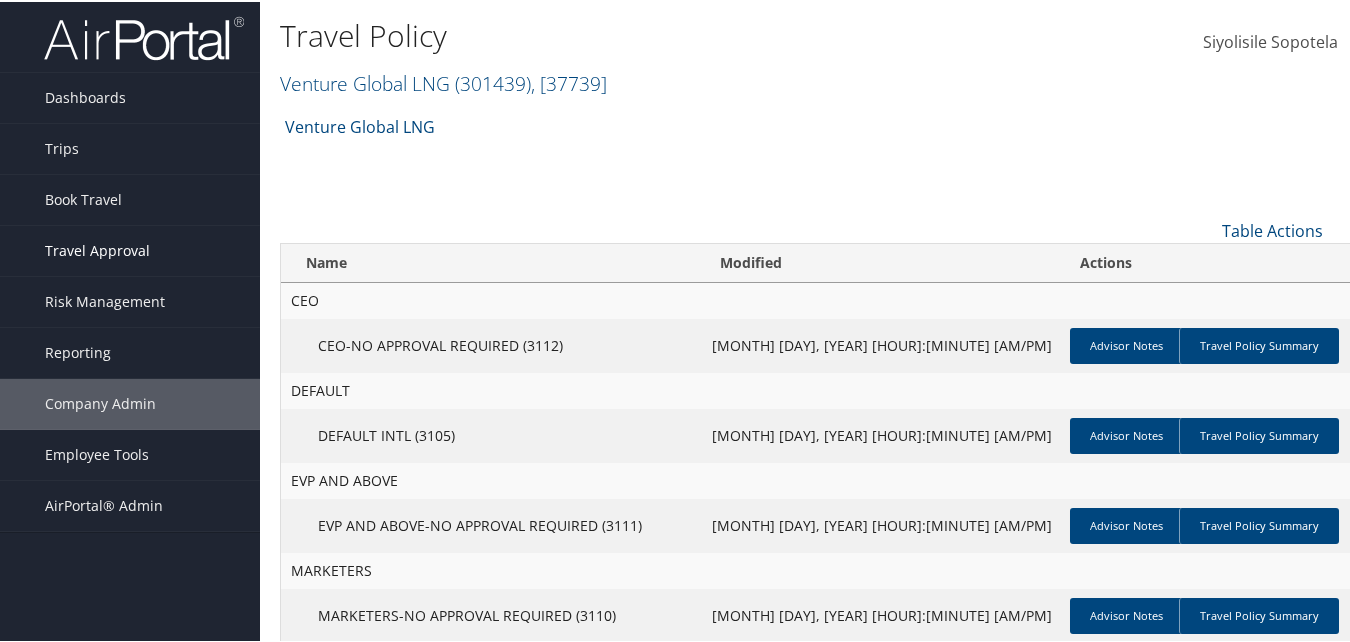 click on "Travel Approval" at bounding box center (97, 249) 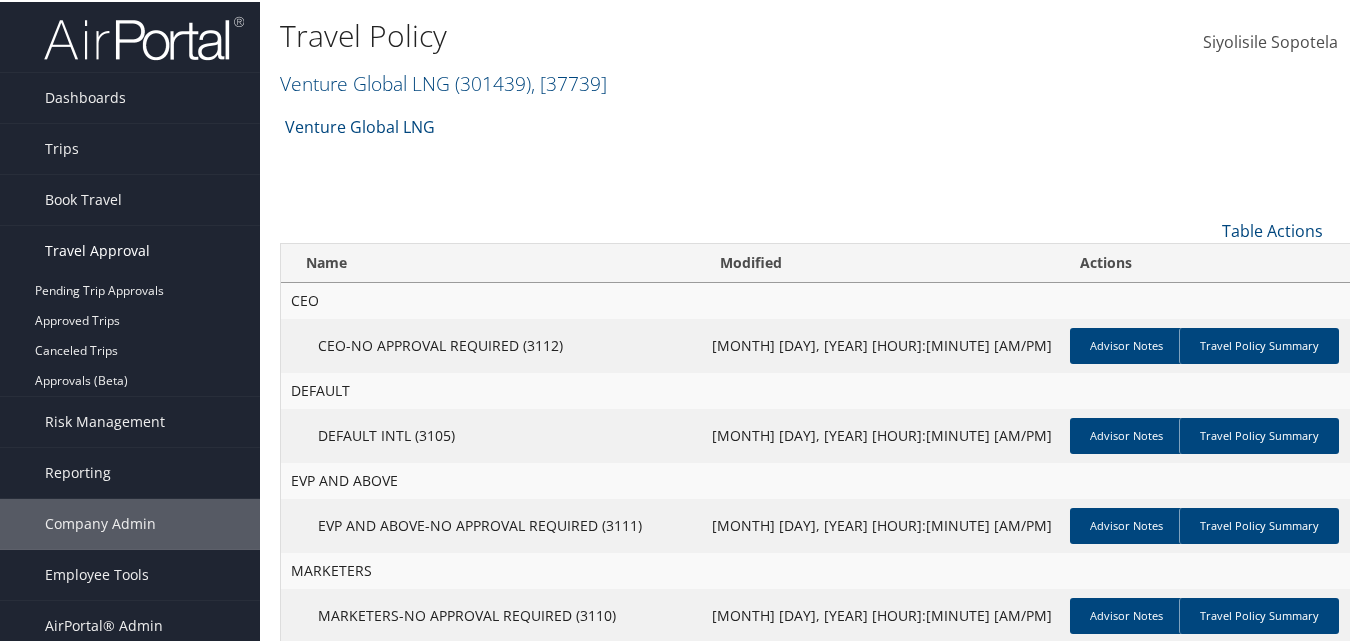 click on "Travel Approval" at bounding box center [97, 249] 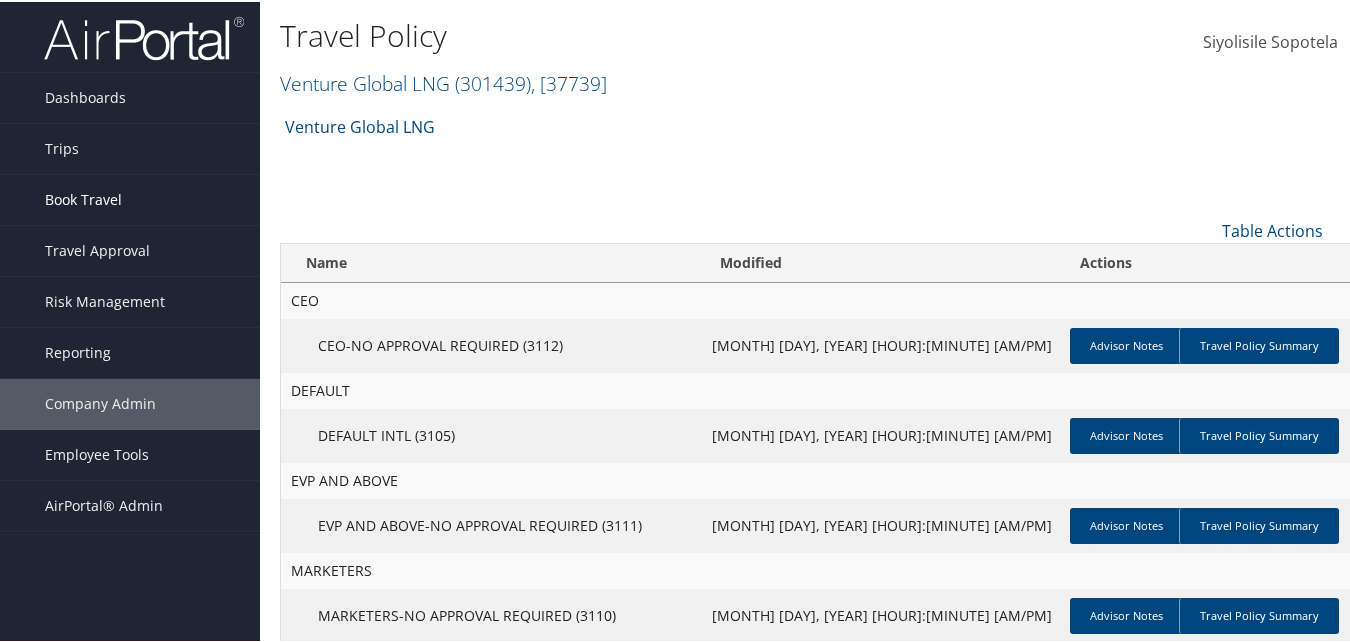 click on "Book Travel" at bounding box center (83, 198) 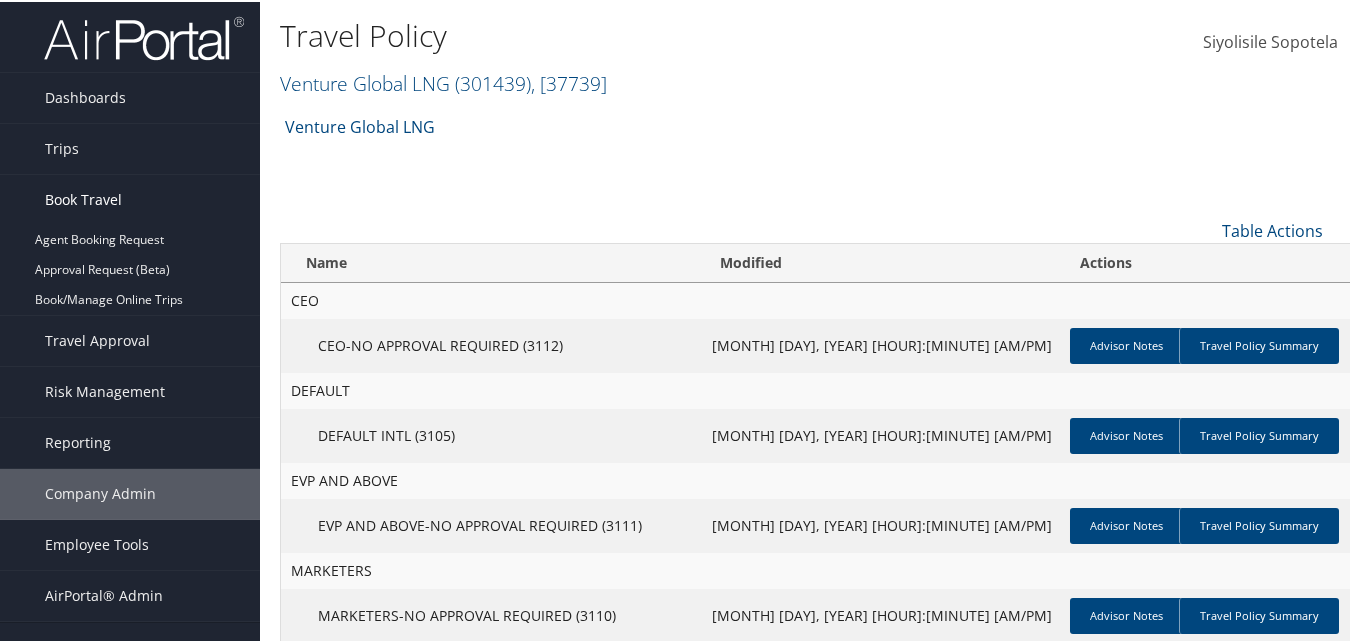 click on "Book Travel" at bounding box center (83, 198) 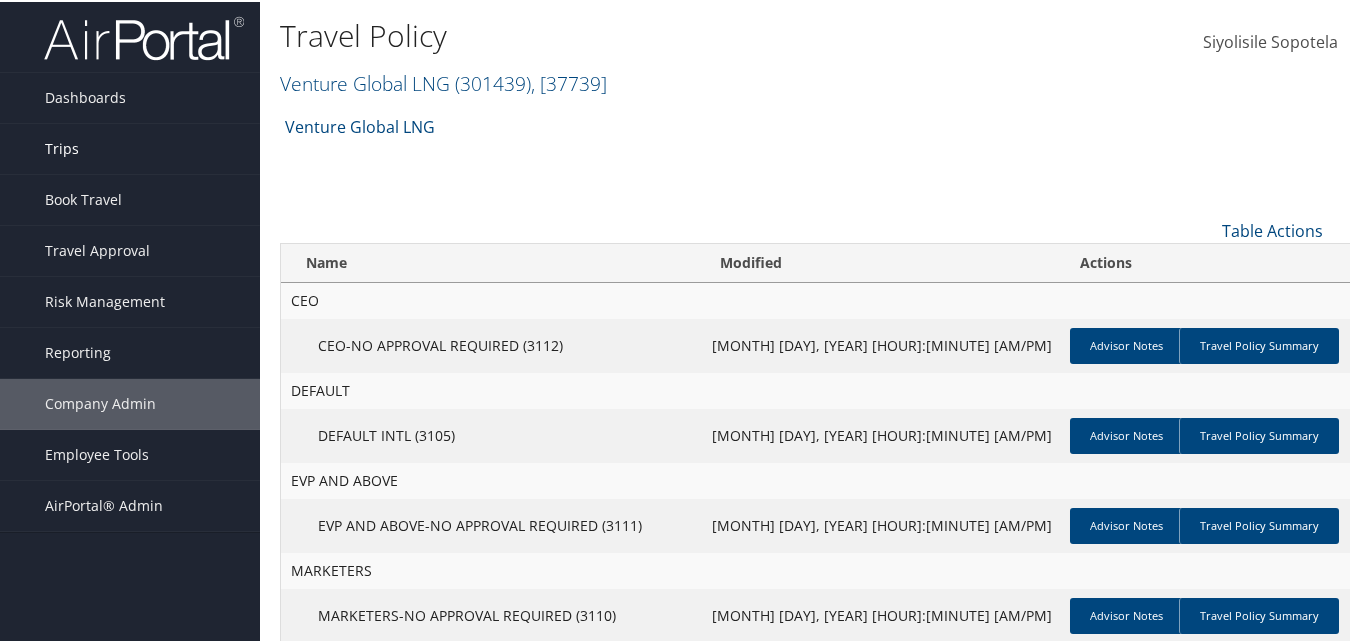 click on "Trips" at bounding box center (130, 147) 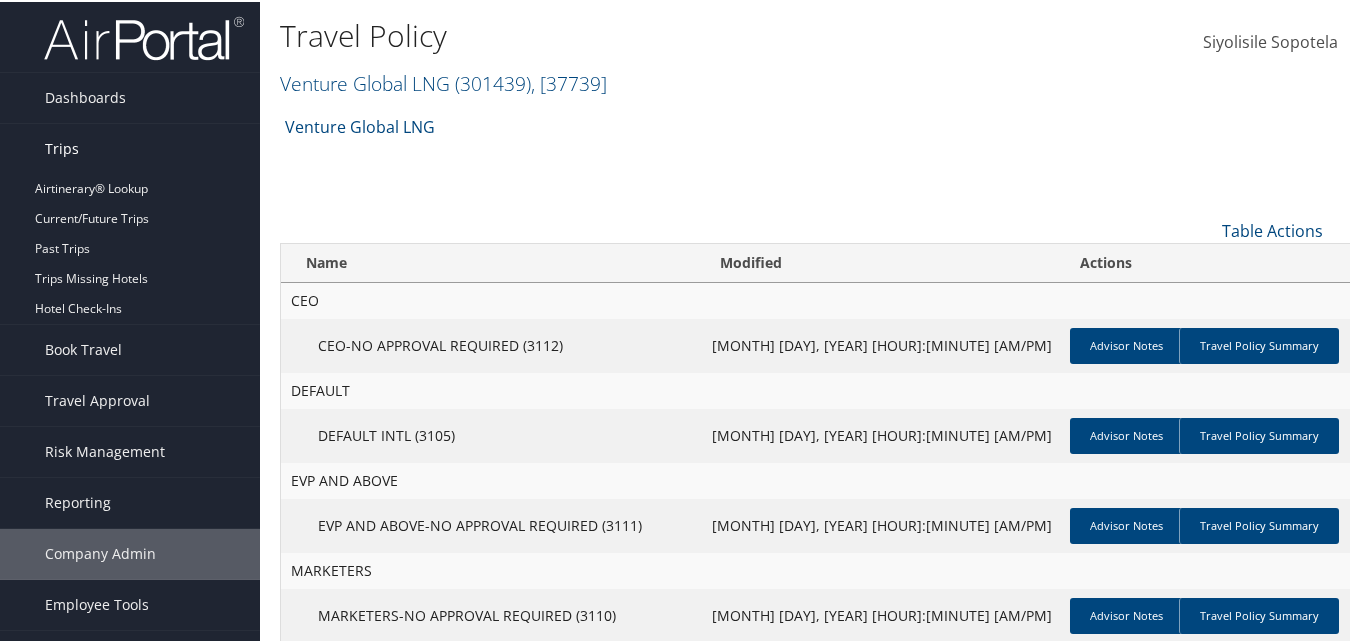 click on "Trips" at bounding box center [130, 147] 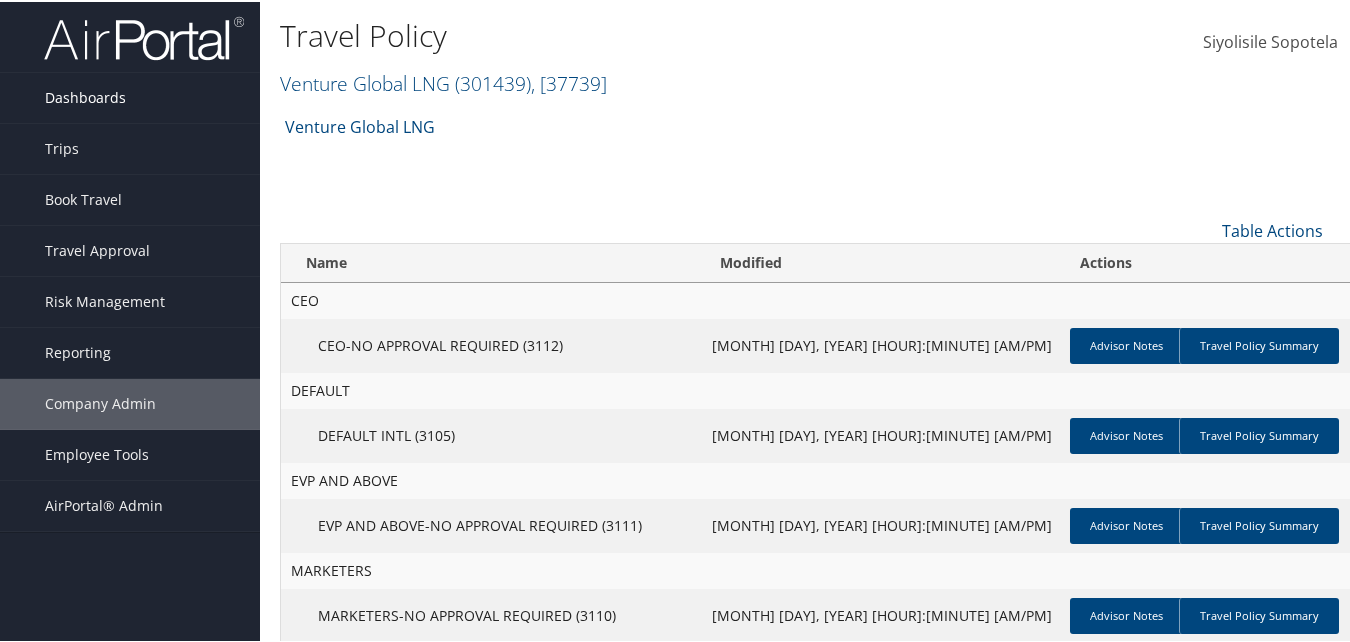 click on "Dashboards" at bounding box center [85, 96] 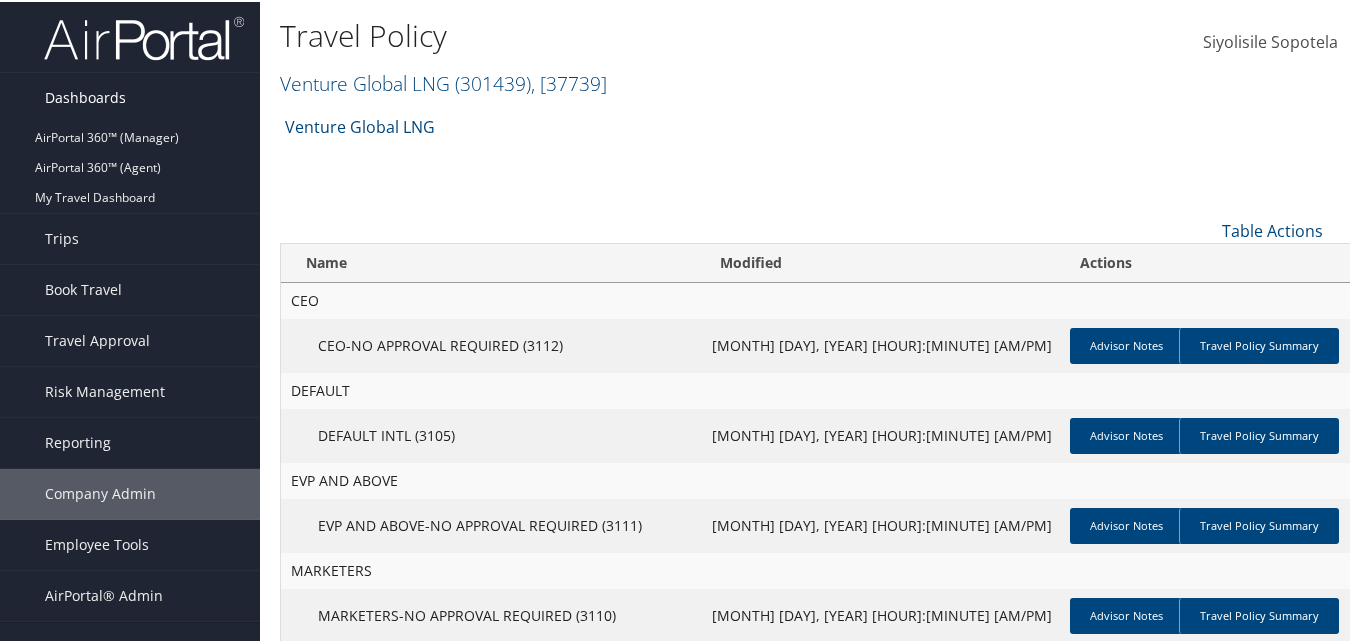 click on "Dashboards" at bounding box center (85, 96) 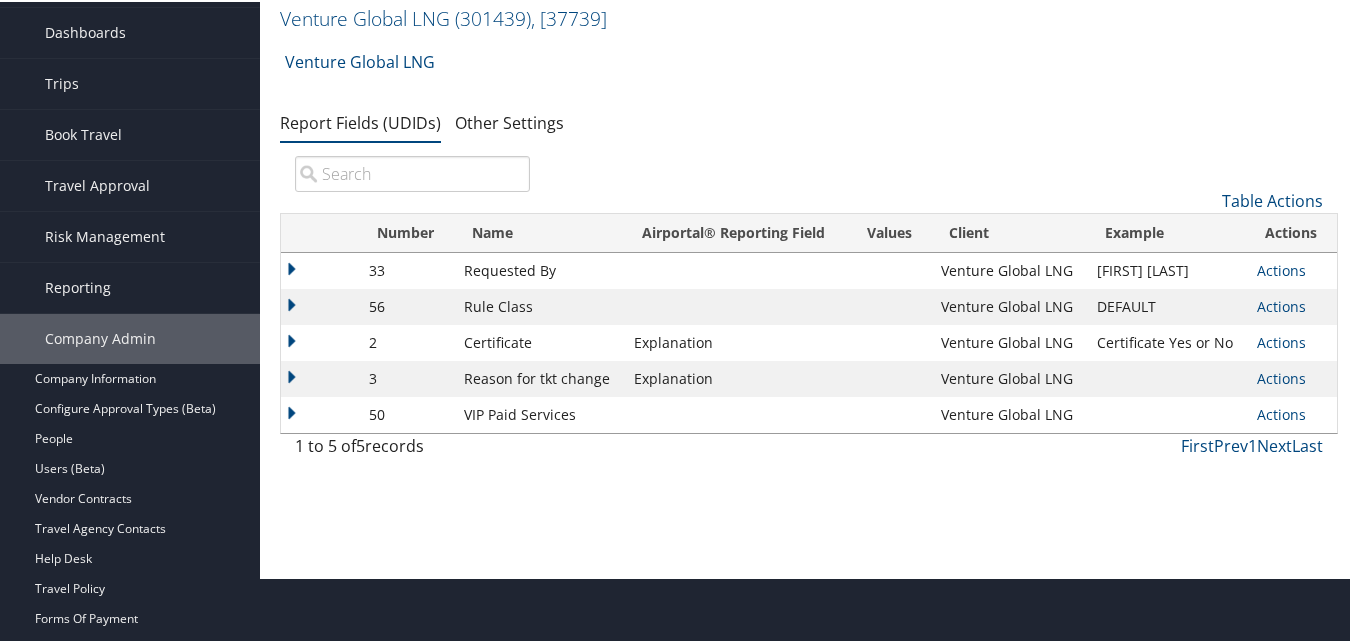 scroll, scrollTop: 100, scrollLeft: 0, axis: vertical 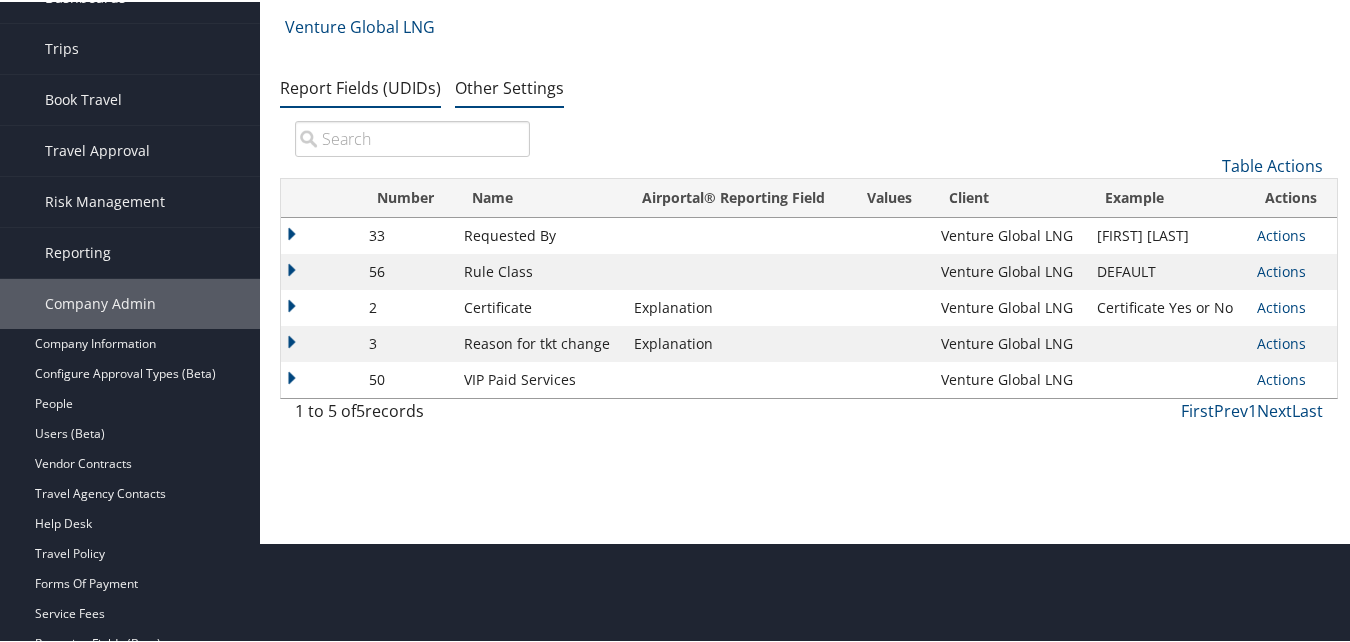 click on "Other Settings" at bounding box center [509, 86] 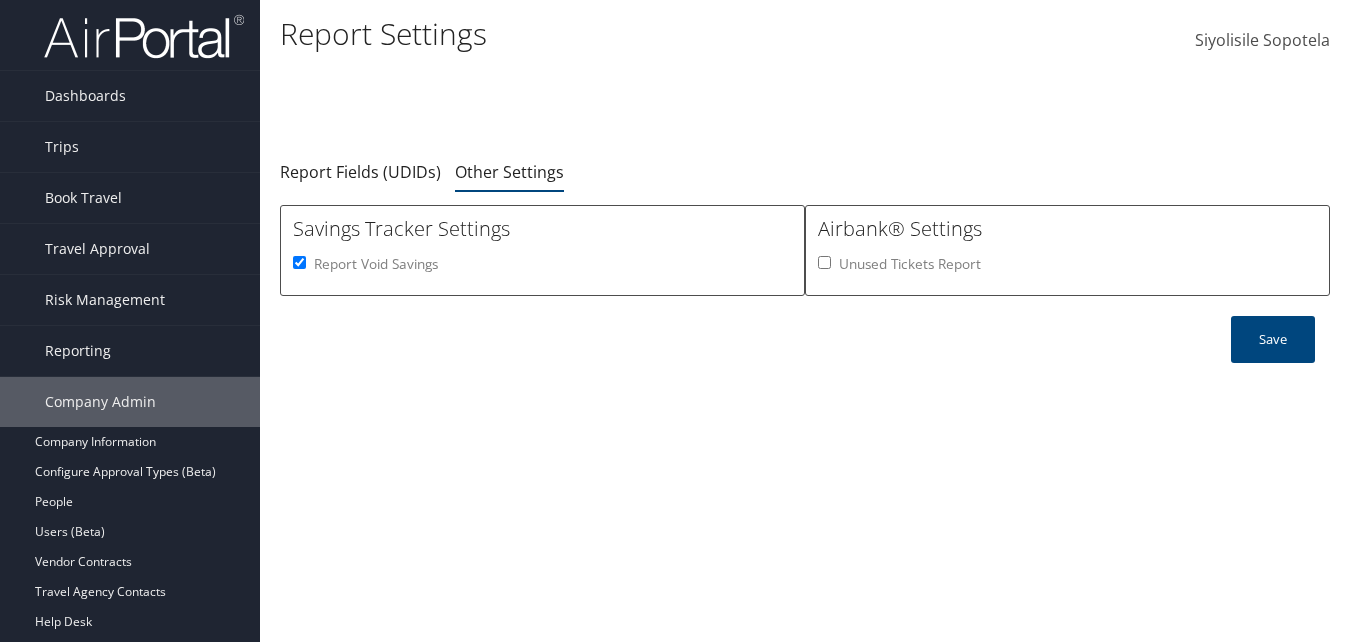 scroll, scrollTop: 0, scrollLeft: 0, axis: both 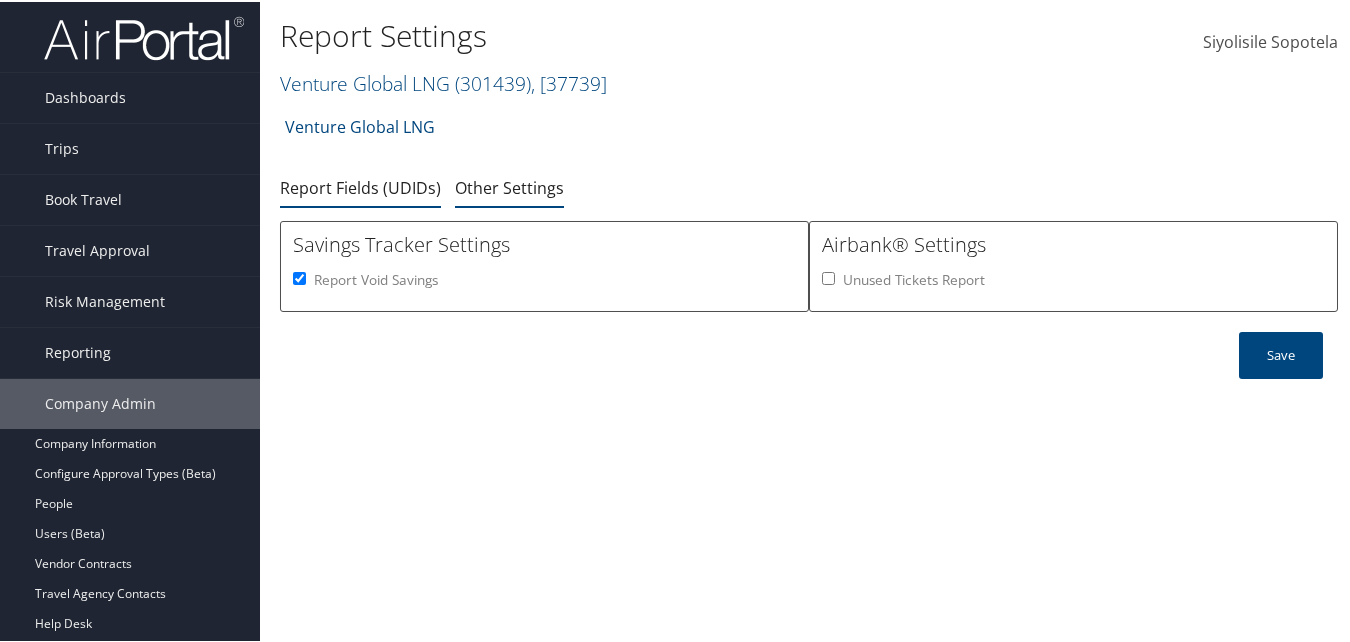 click on "Report Fields (UDIDs)" at bounding box center [360, 186] 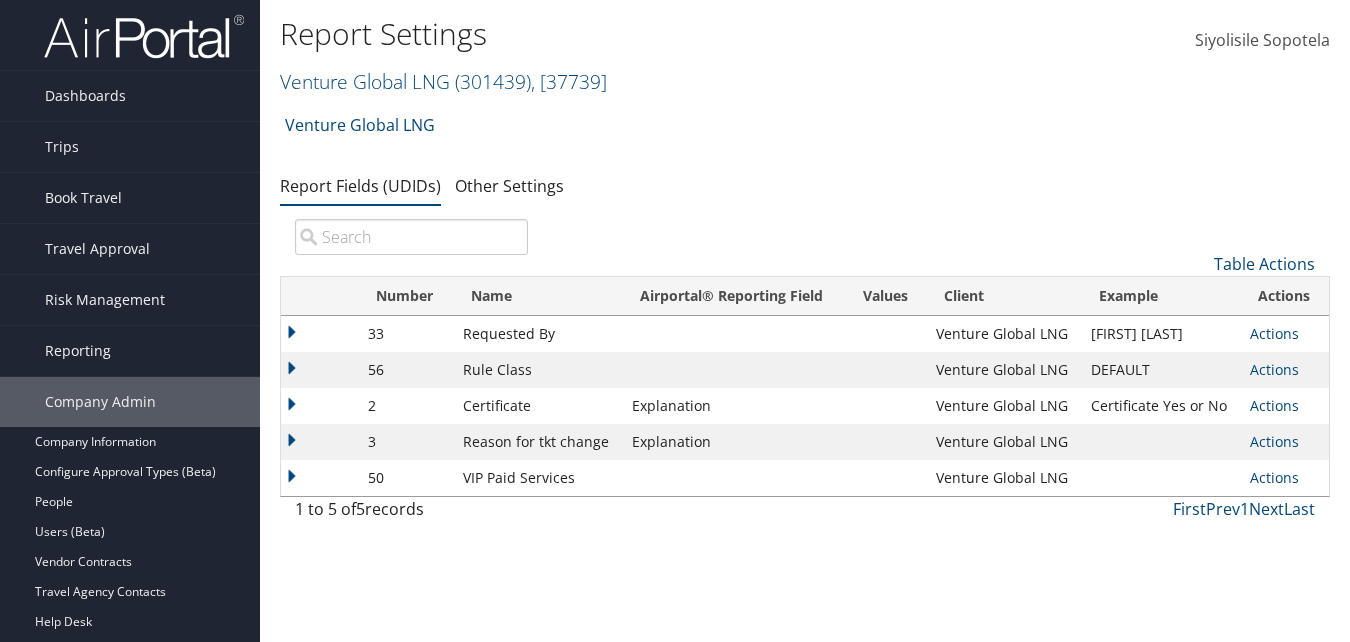 scroll, scrollTop: 0, scrollLeft: 0, axis: both 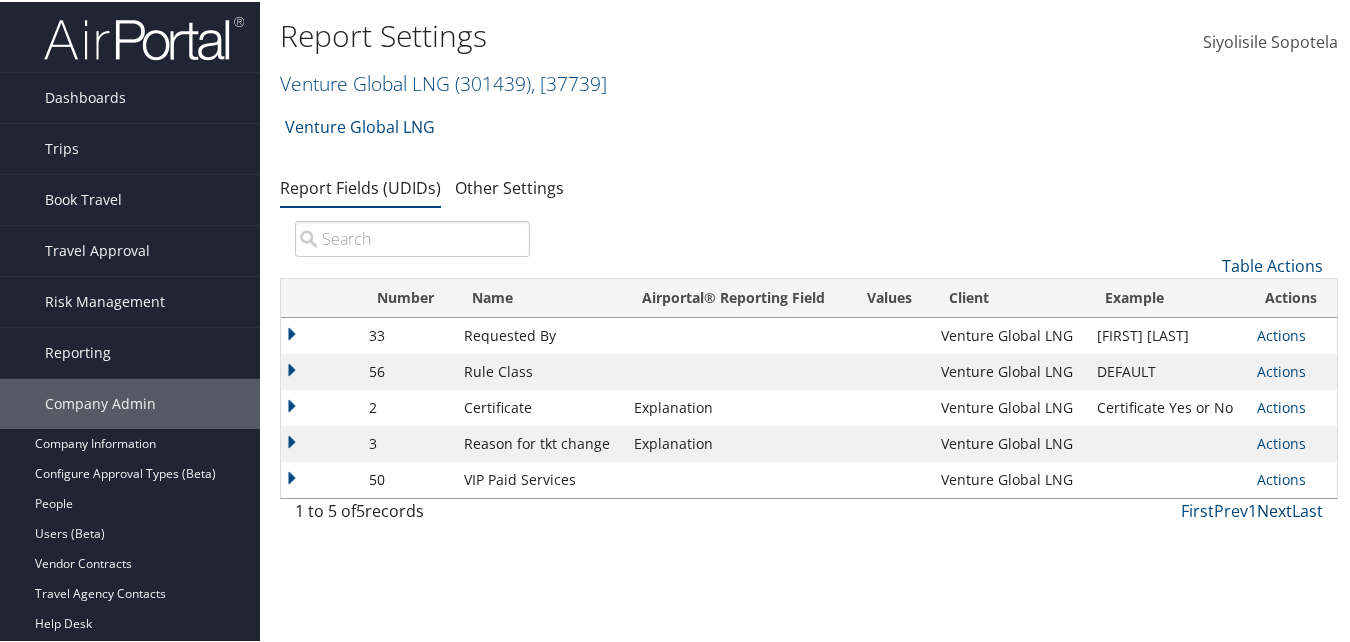 click on "Next" at bounding box center [1274, 509] 